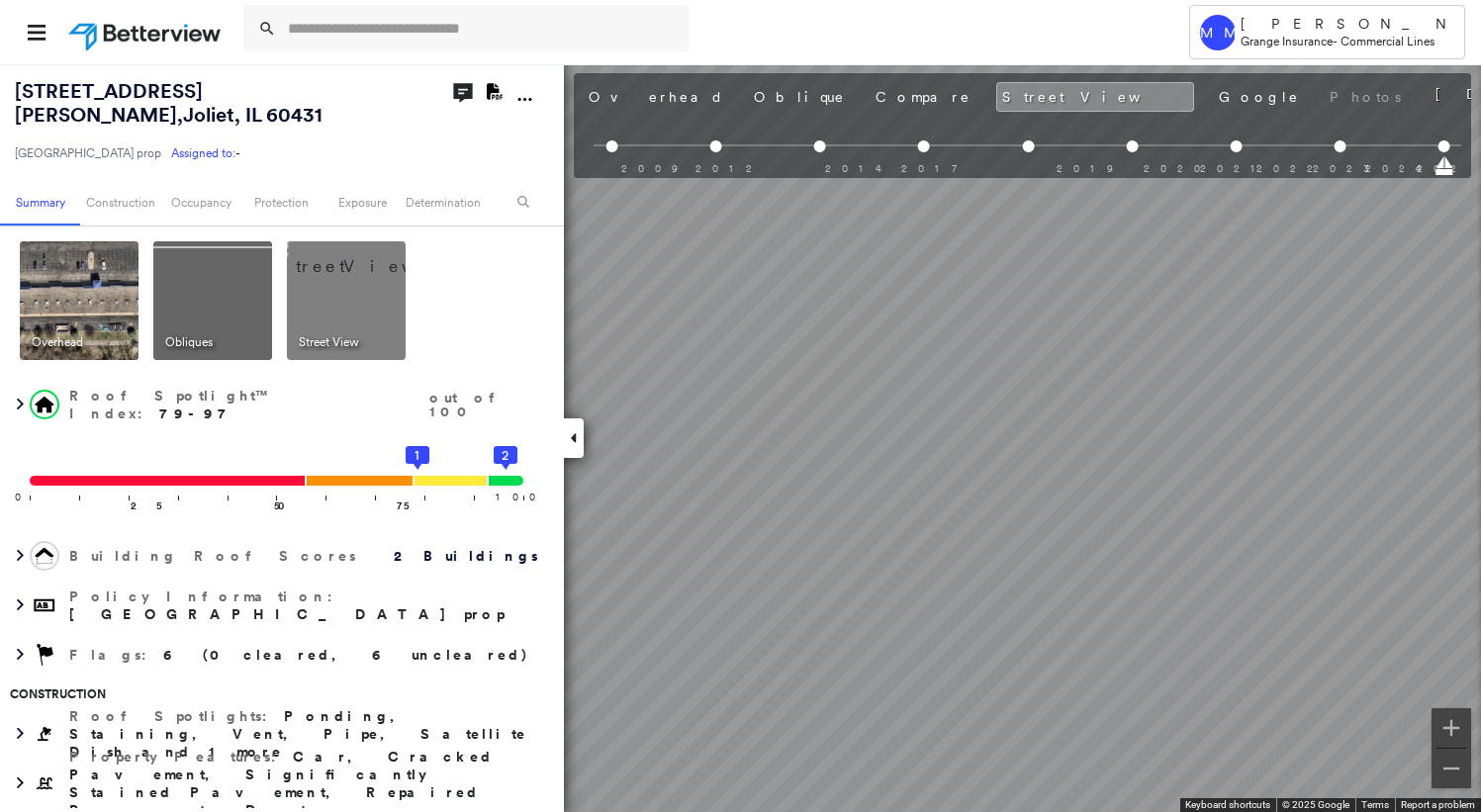 scroll, scrollTop: 0, scrollLeft: 0, axis: both 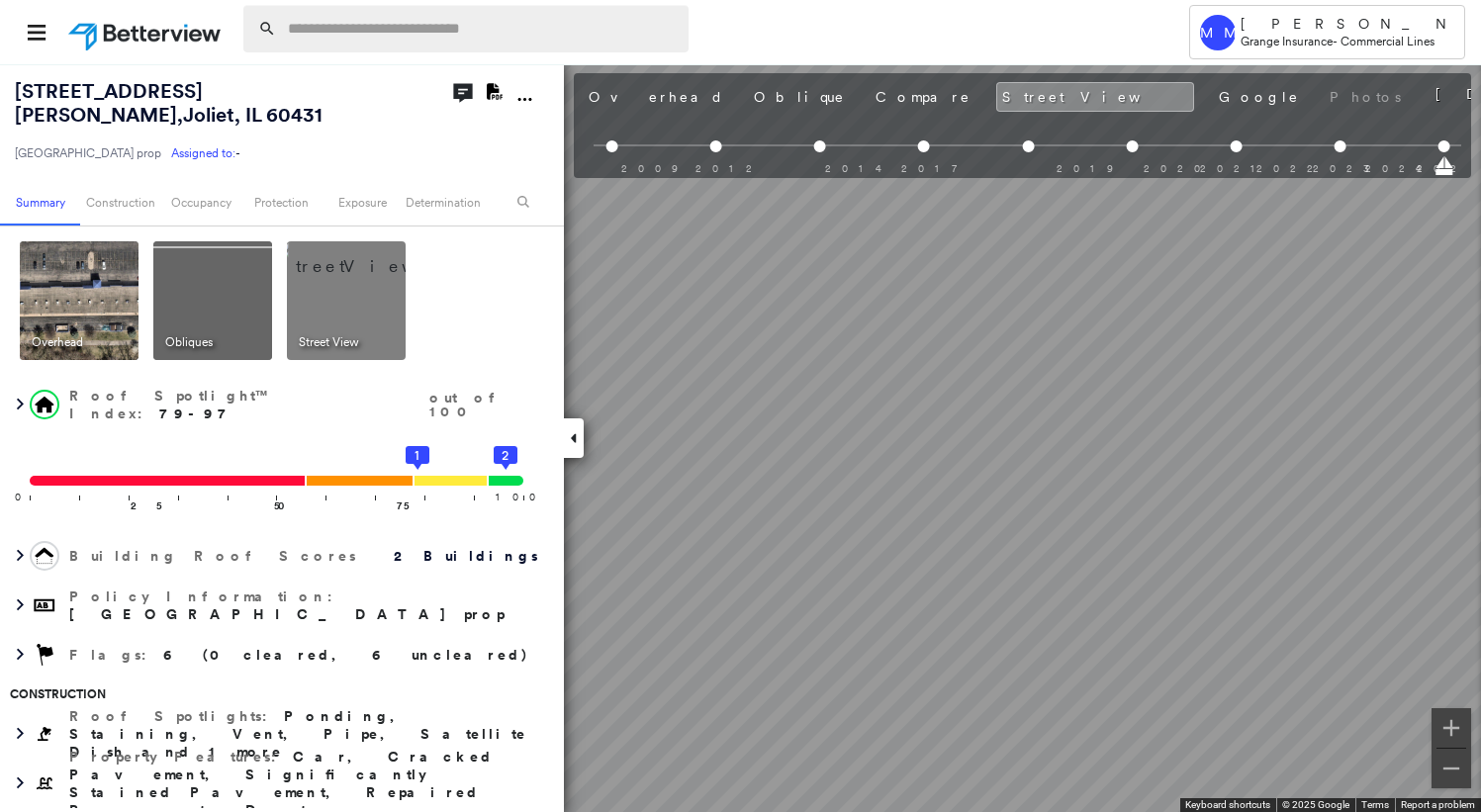 click at bounding box center [482, 29] 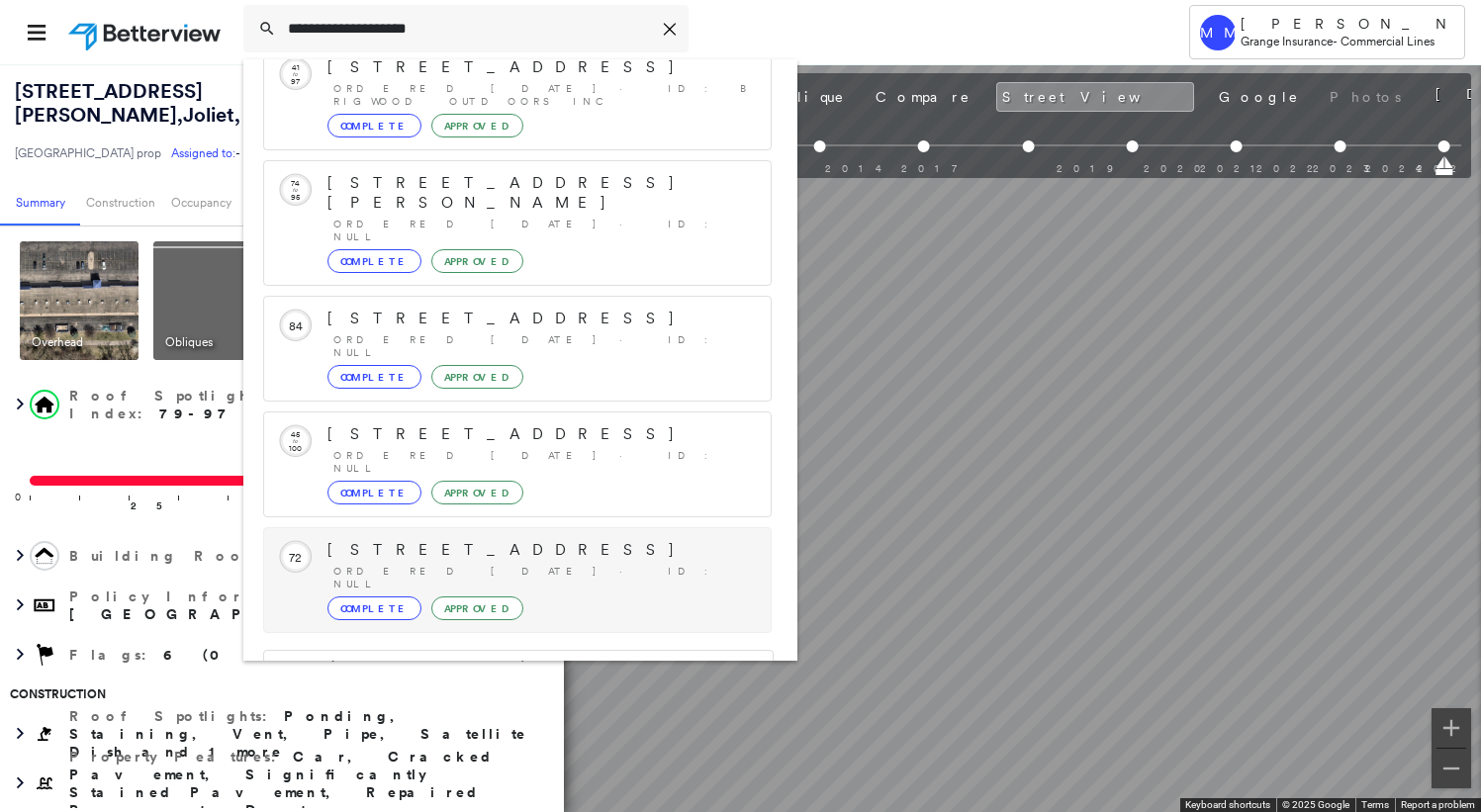 scroll, scrollTop: 211, scrollLeft: 0, axis: vertical 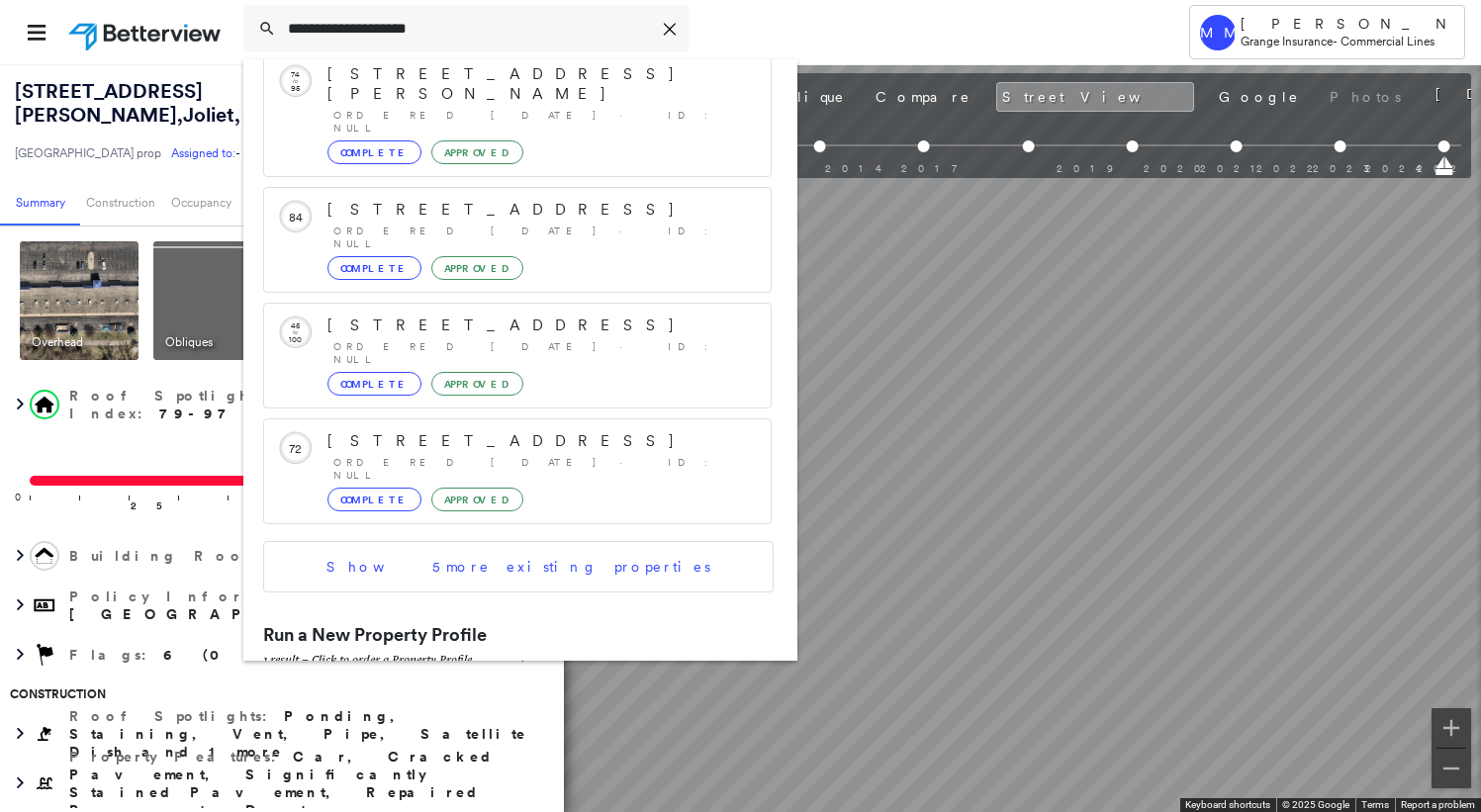 type on "**********" 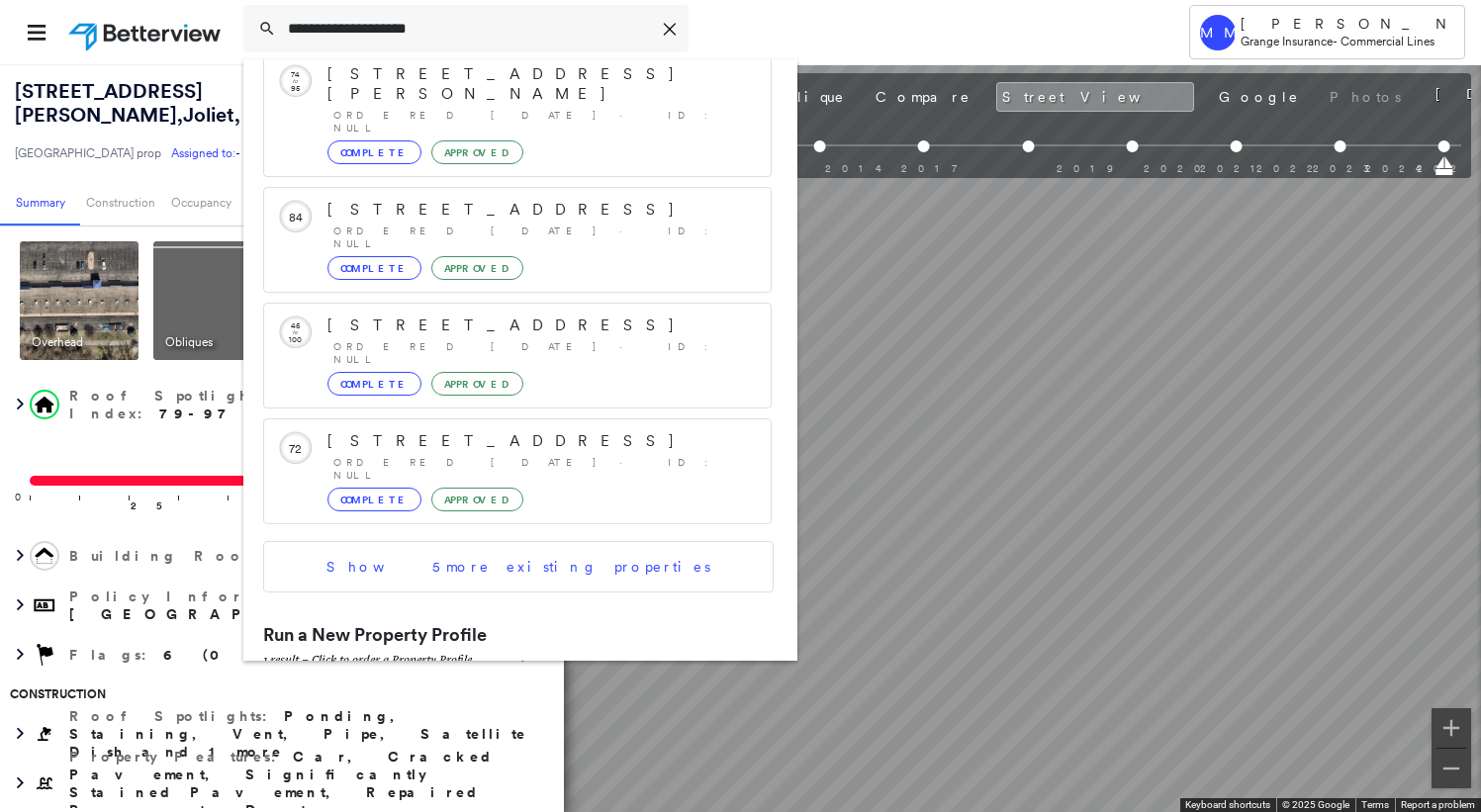 click on "[STREET_ADDRESS]" at bounding box center (496, 703) 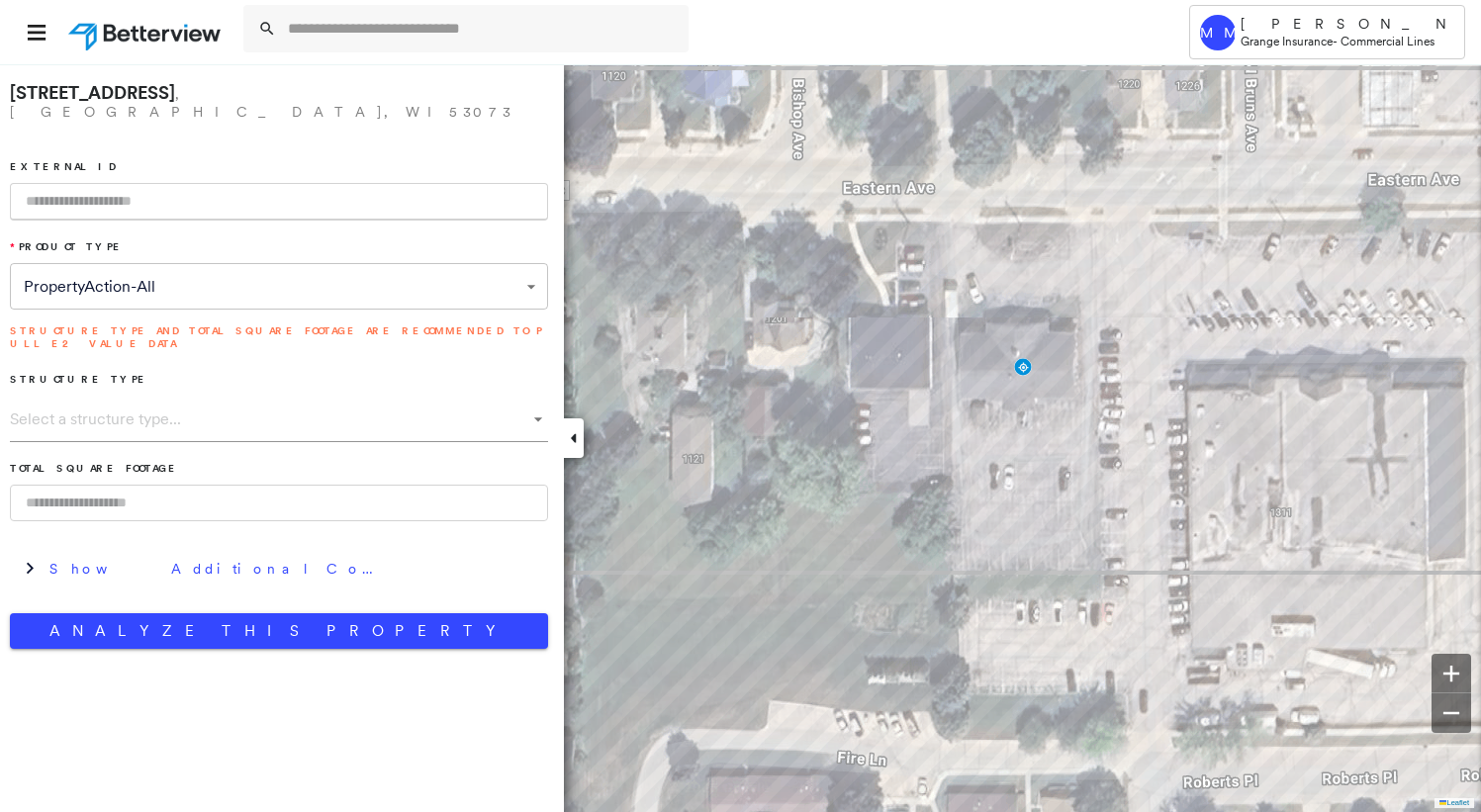 click at bounding box center (279, 202) 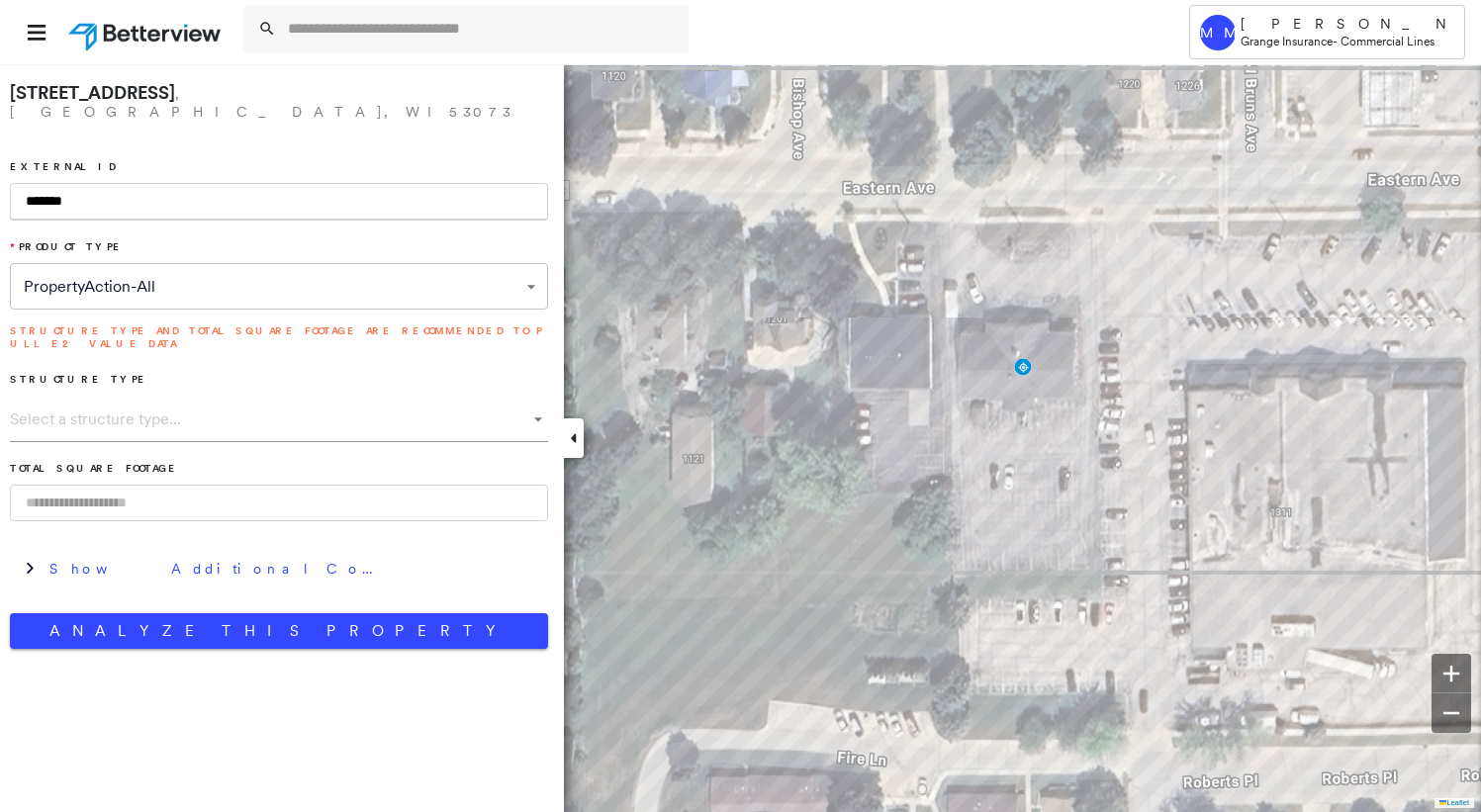 type on "*******" 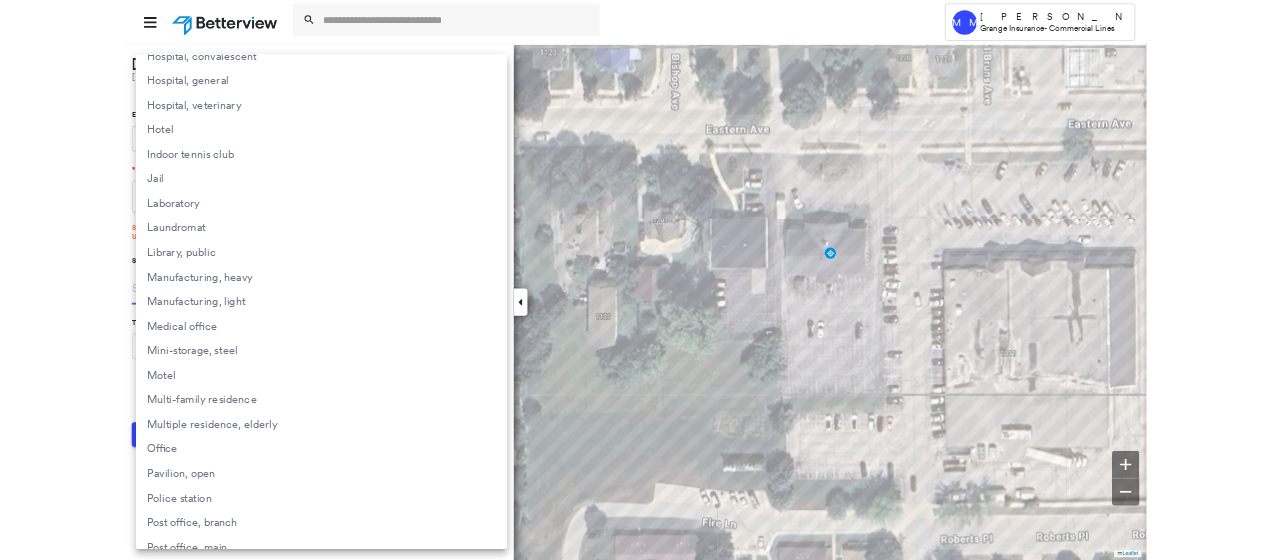 scroll, scrollTop: 1600, scrollLeft: 0, axis: vertical 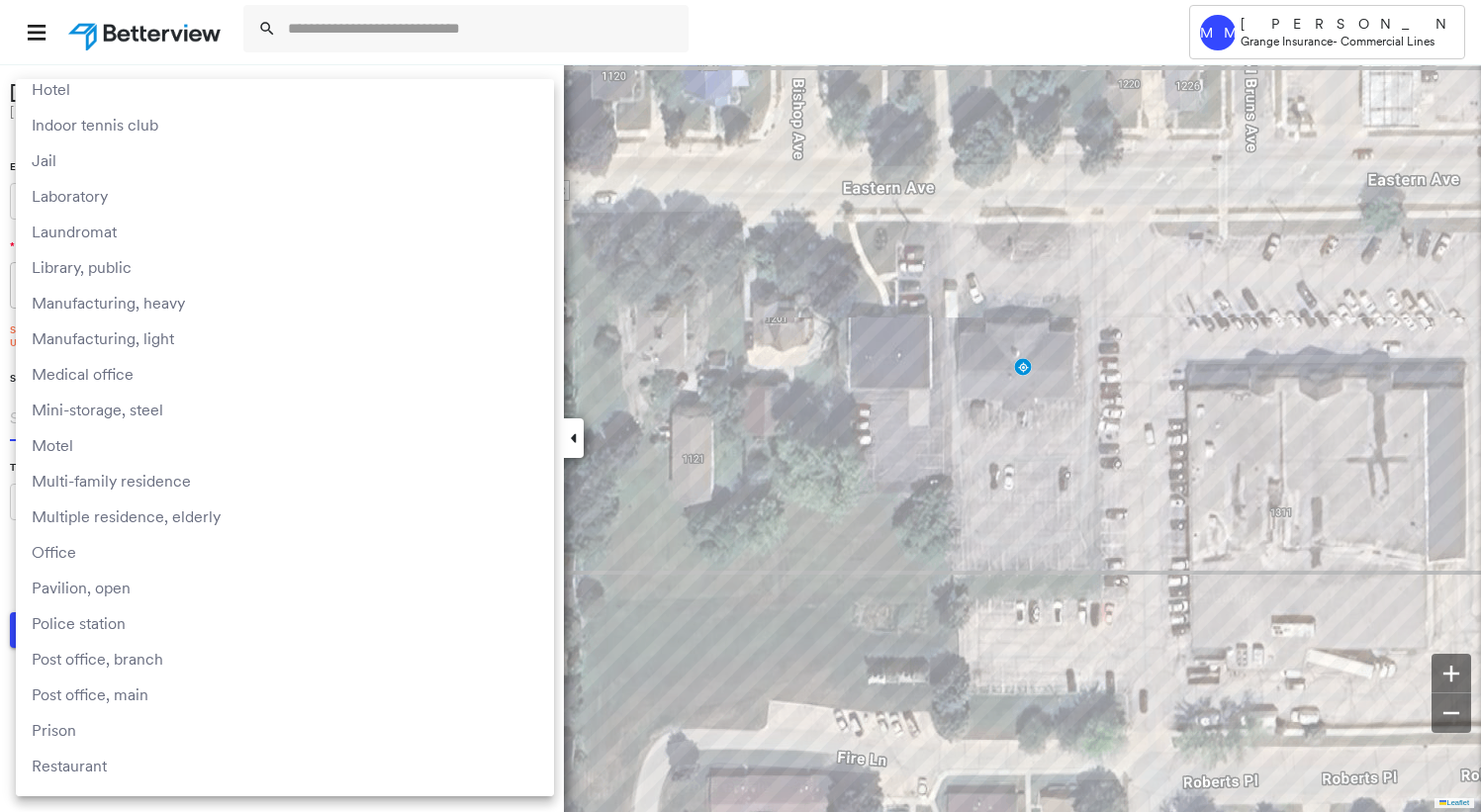 click on "Office" at bounding box center (285, 552) 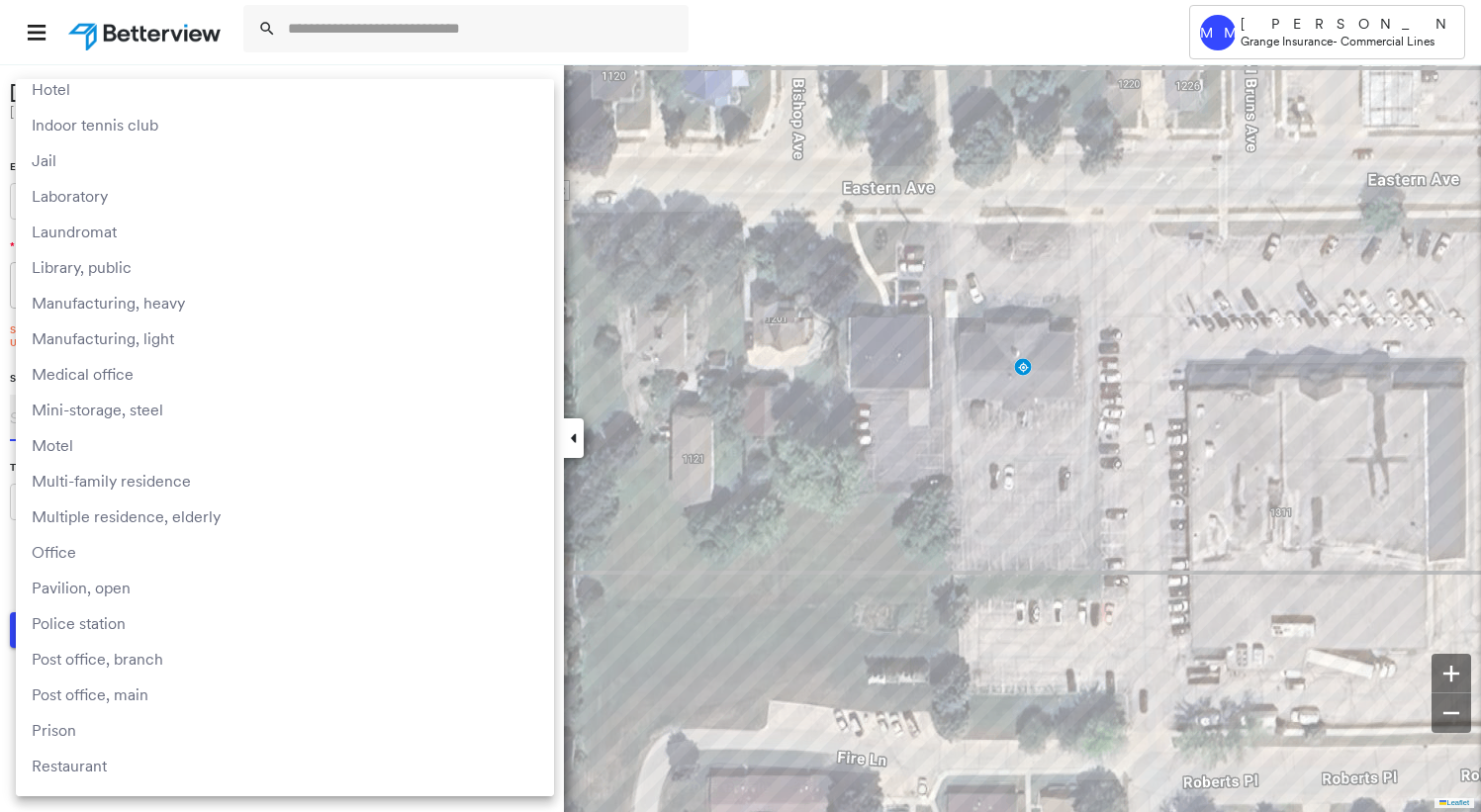 type on "******" 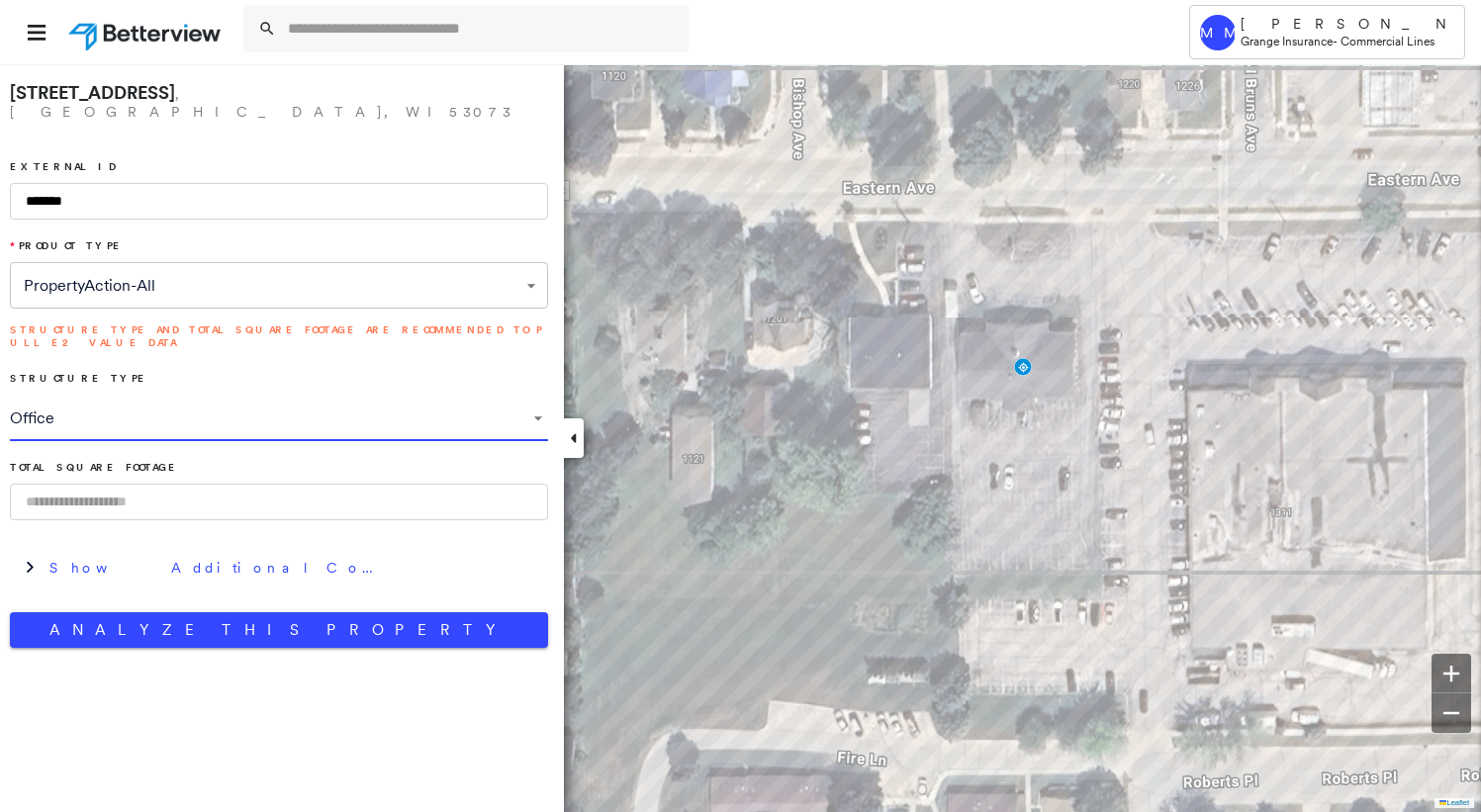 click at bounding box center (279, 501) 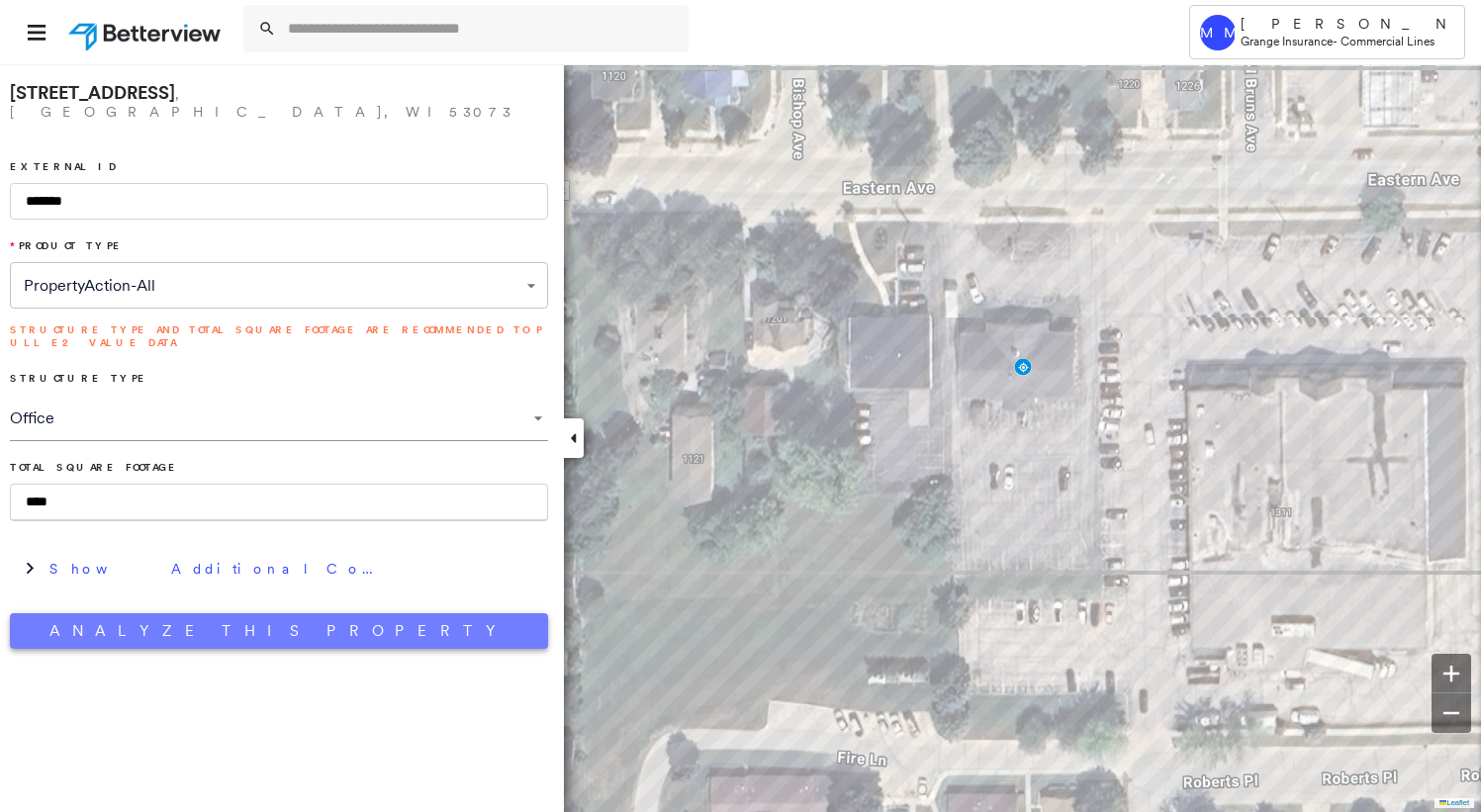 type on "****" 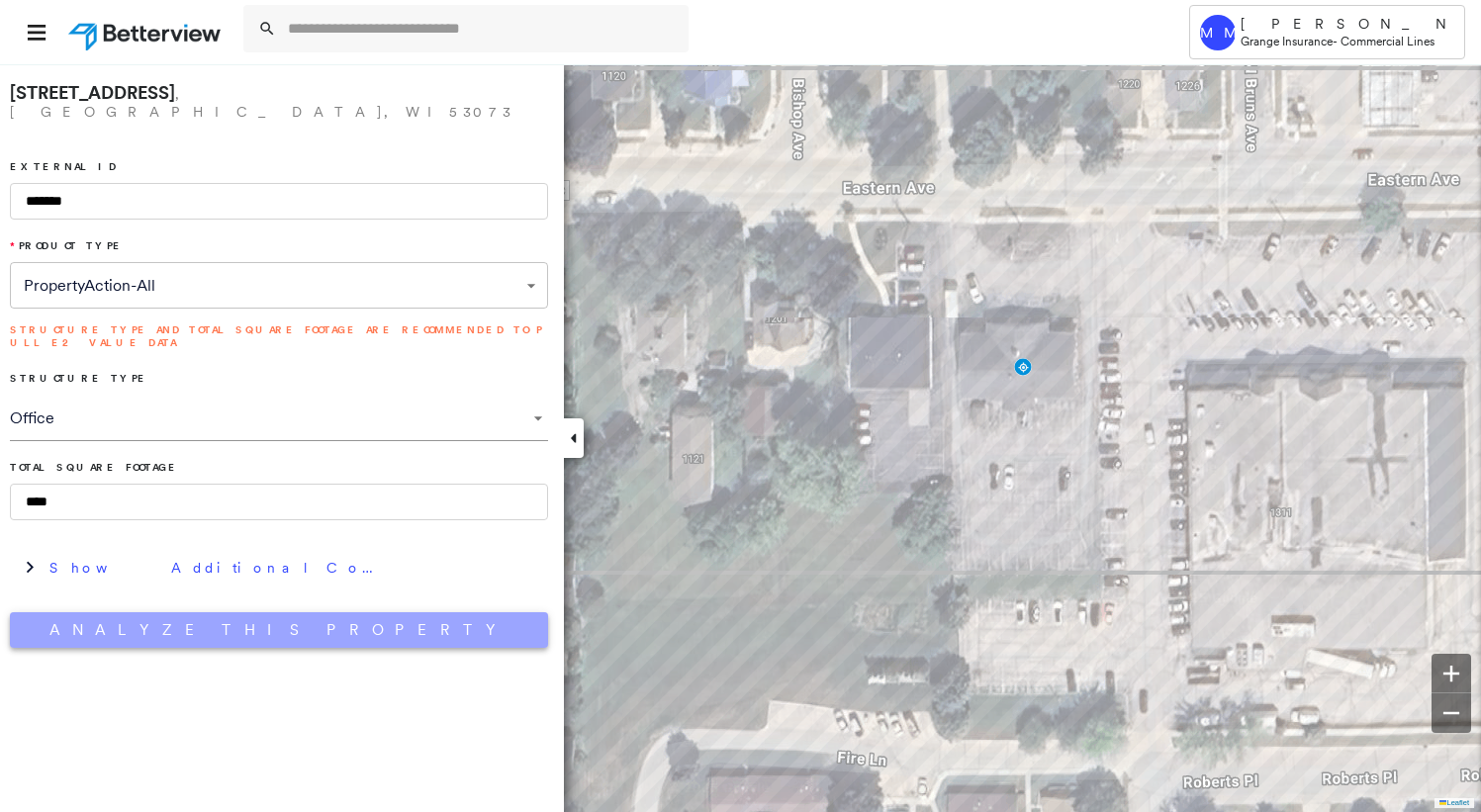 click on "Analyze This Property" at bounding box center (279, 630) 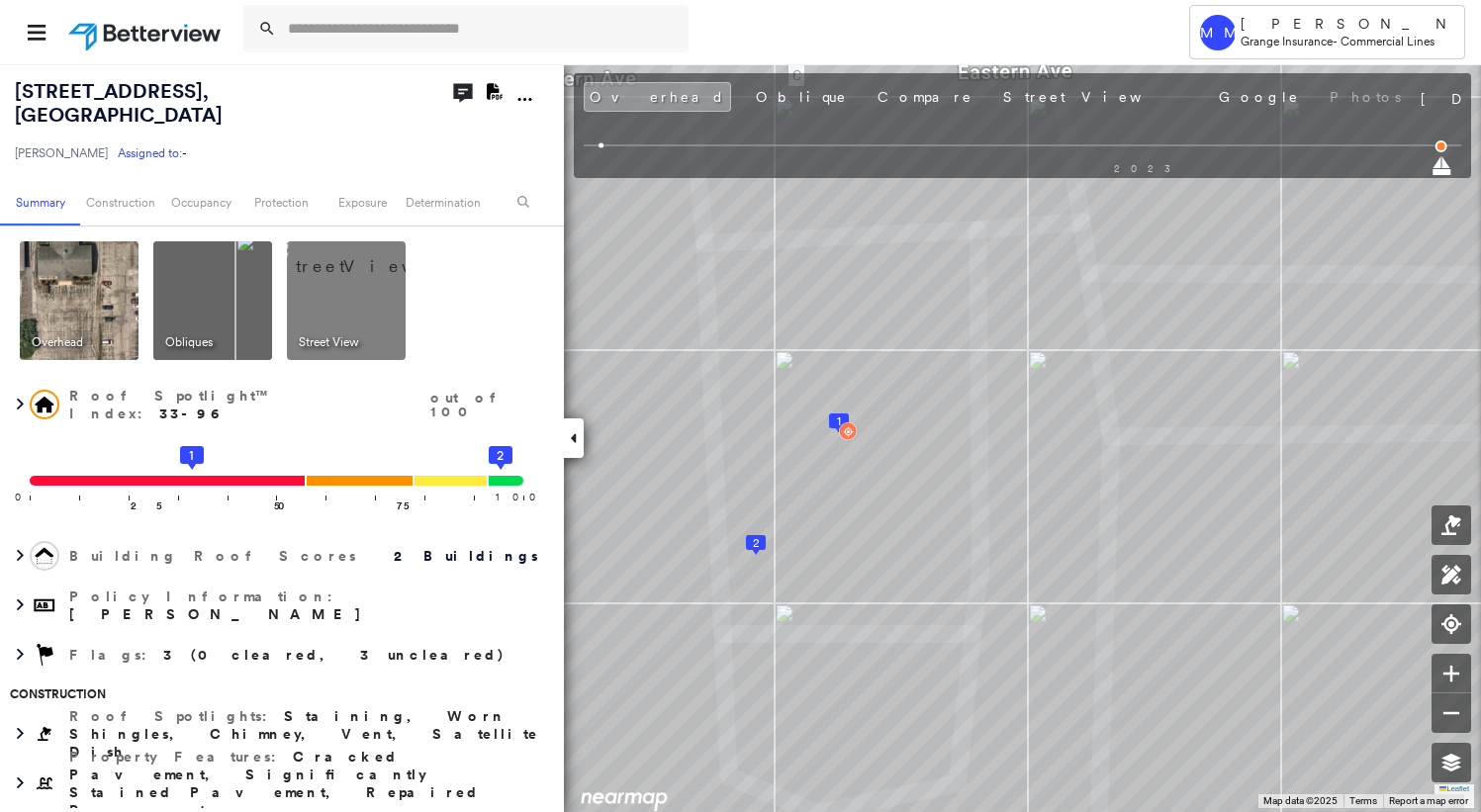 click on "Download PDF Report" 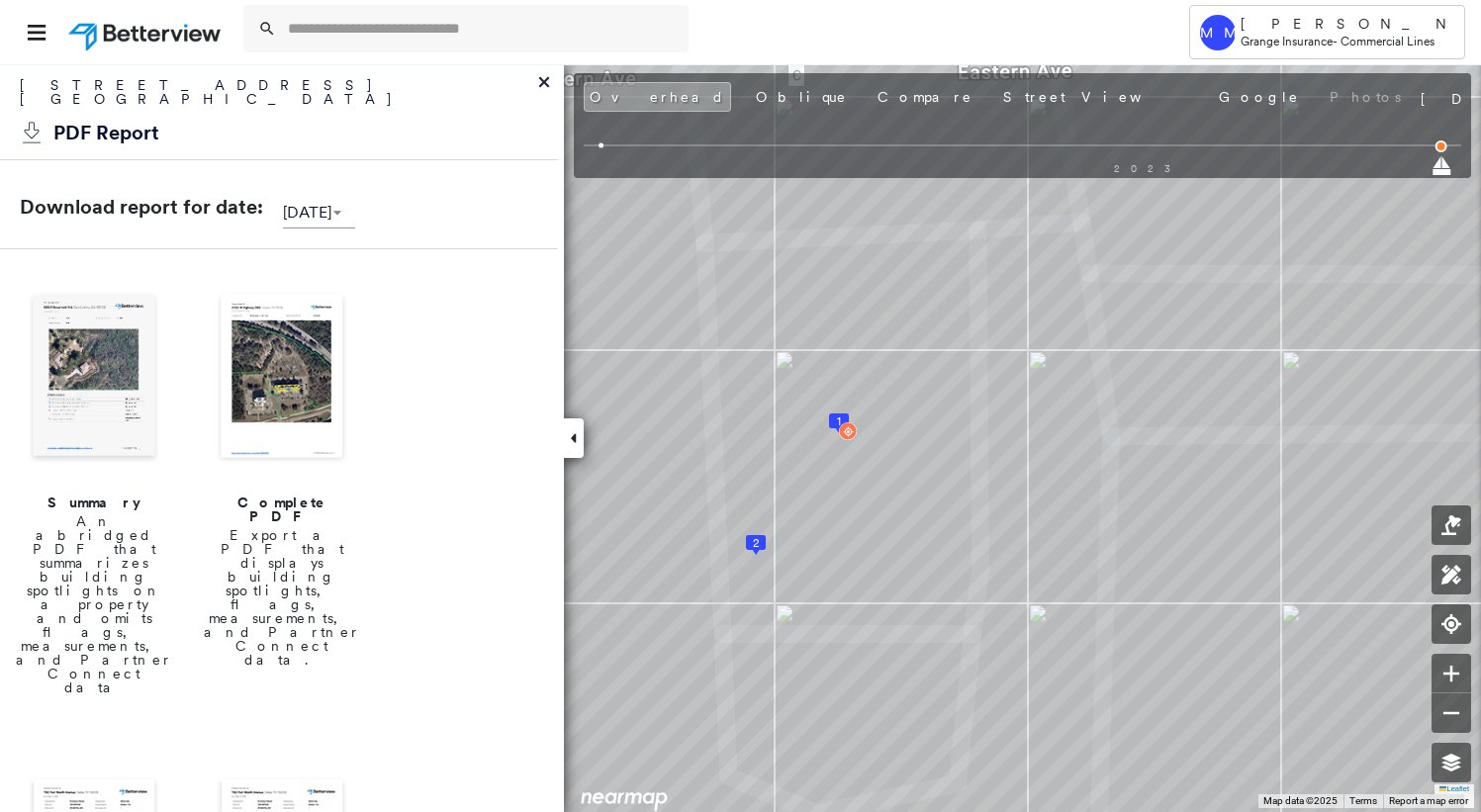 click at bounding box center [94, 378] 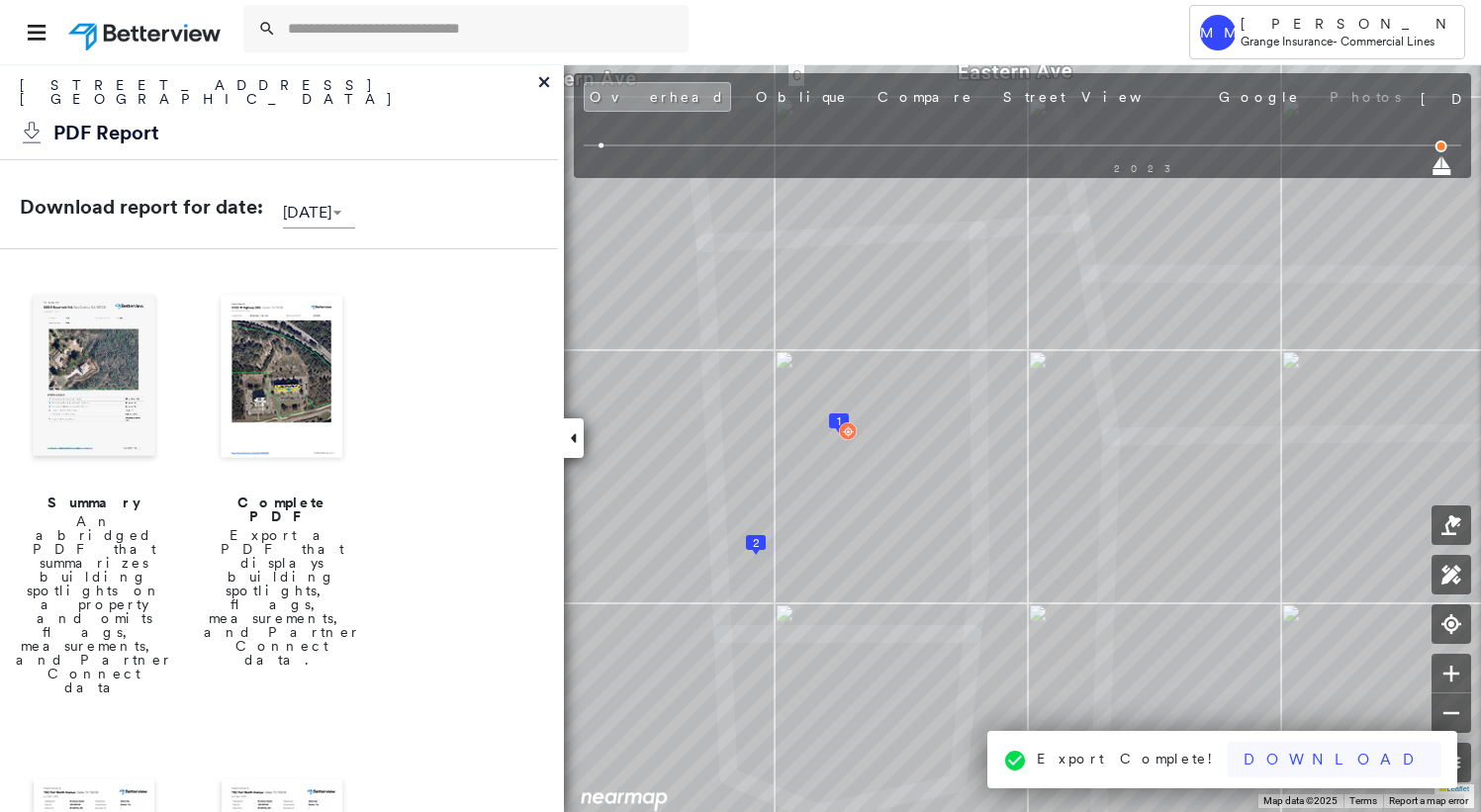 click on "Download" at bounding box center [1335, 760] 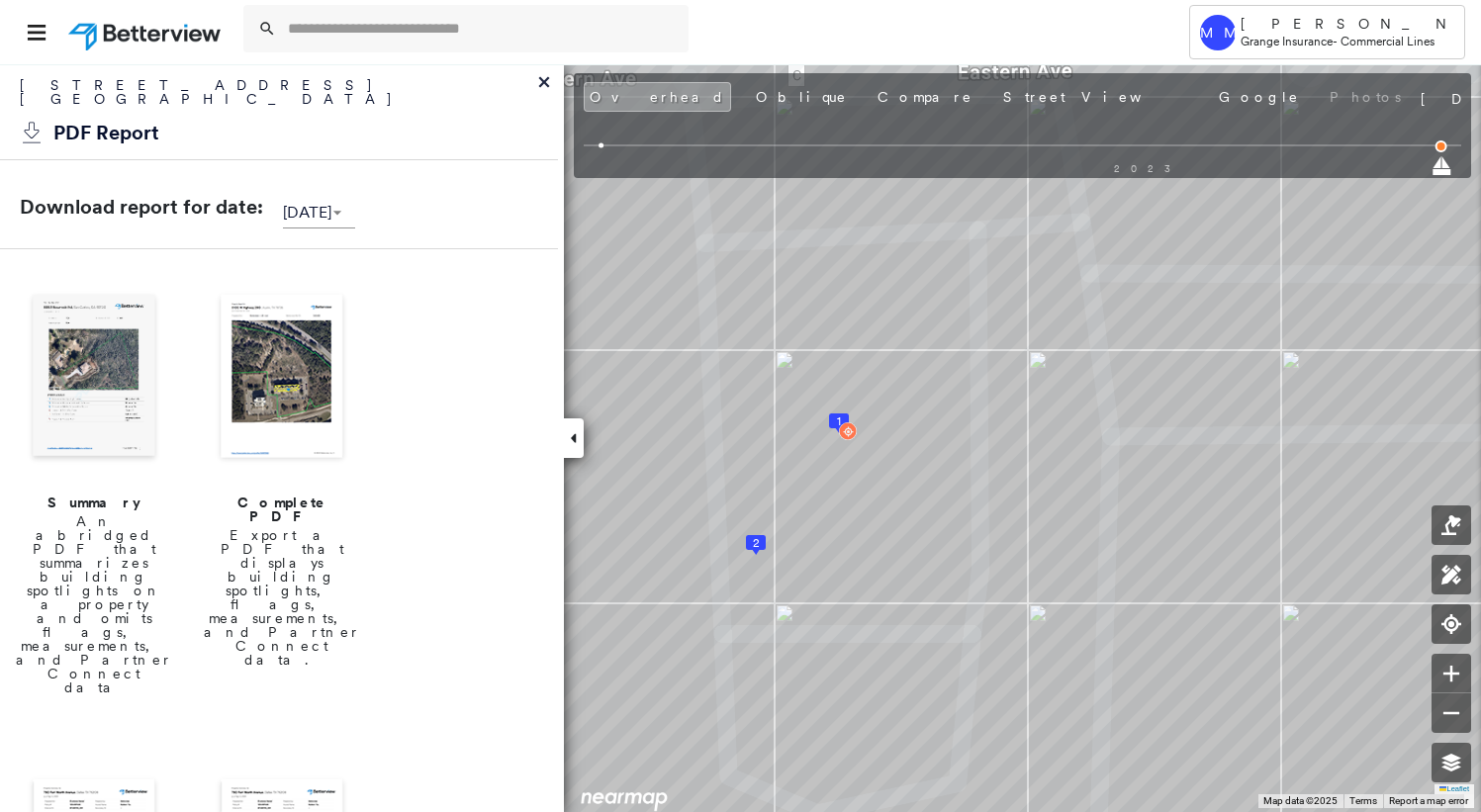 click 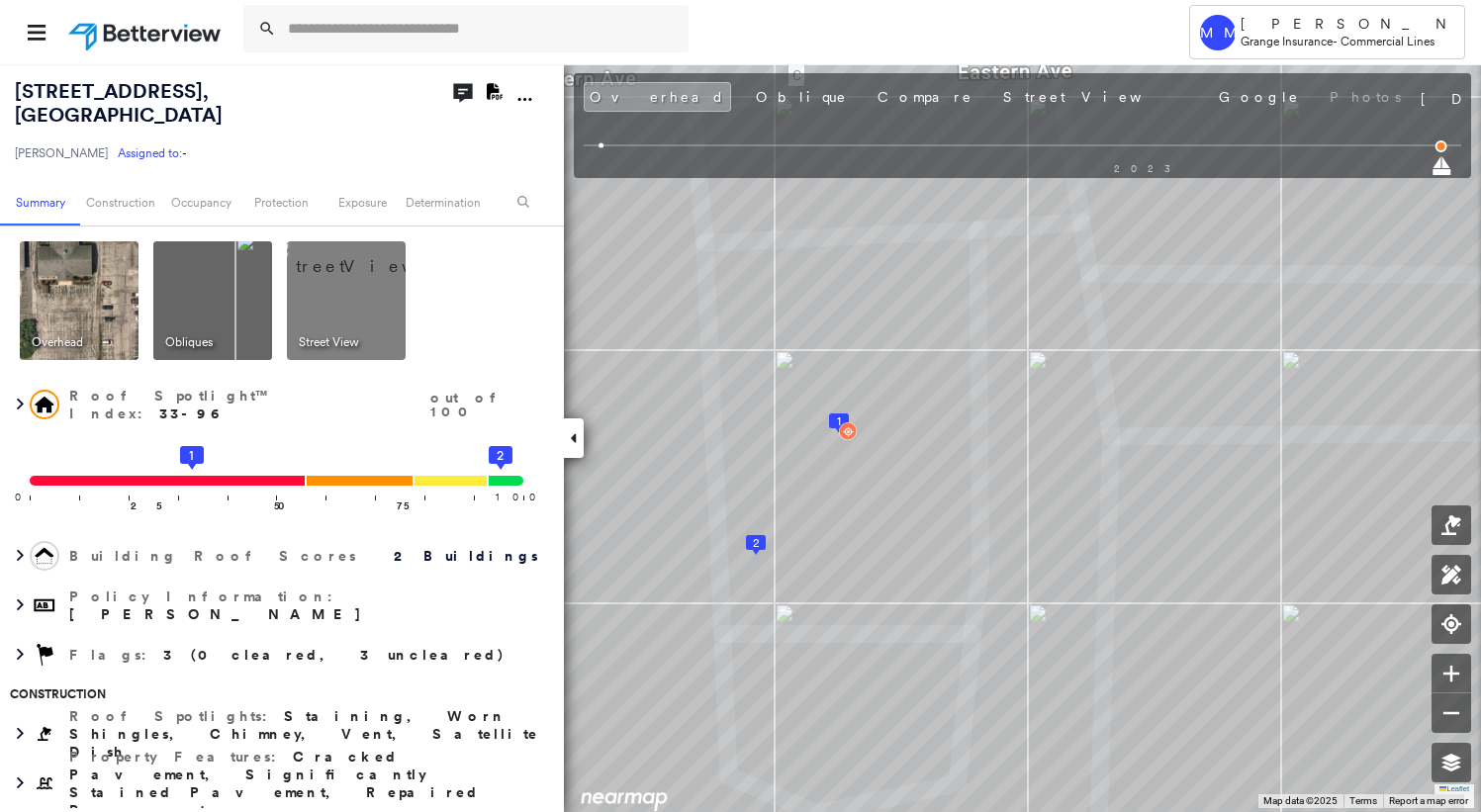 click at bounding box center [370, 256] 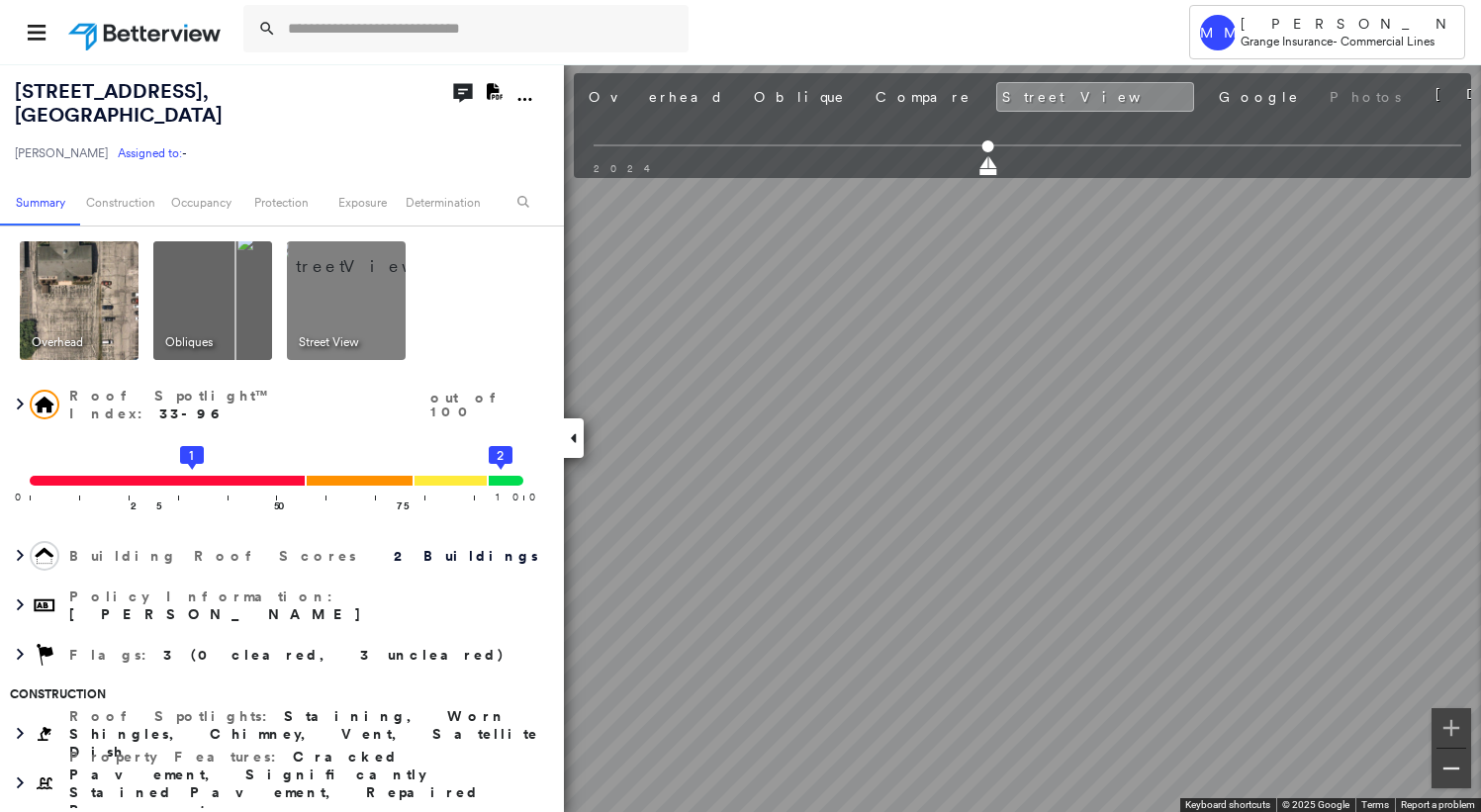 click at bounding box center [1451, 768] 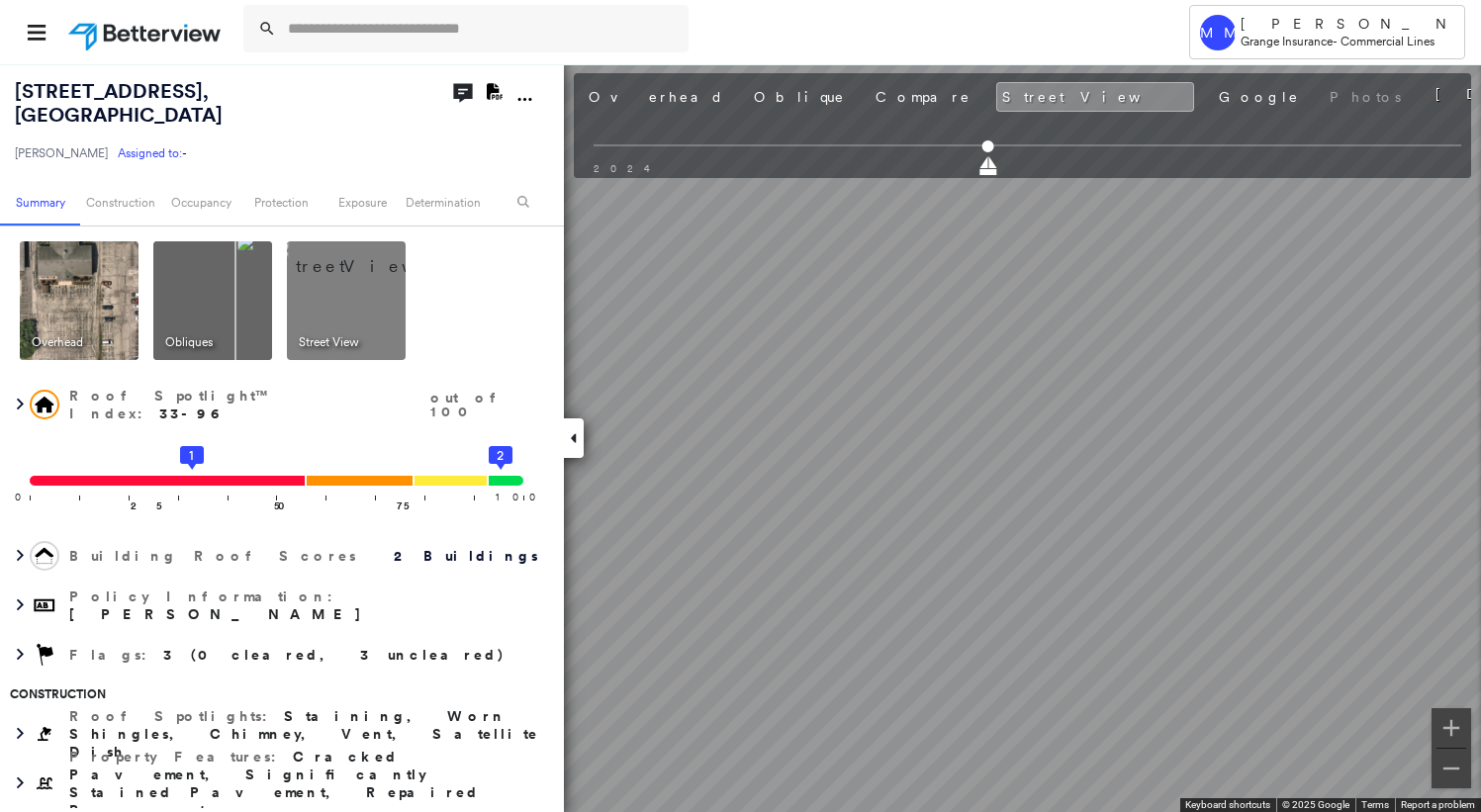 click on "Tower MM [PERSON_NAME] Grange Insurance  -   Commercial Lines [STREET_ADDRESS] [PERSON_NAME] Assigned to:  - Assigned to:  - [PERSON_NAME] Assigned to:  - Open Comments Download PDF Report Summary Construction Occupancy Protection Exposure Determination Overhead Obliques Street View Roof Spotlight™ Index :  33-96 out of 100 0 100 25 50 1 75 2 Building Roof Scores 2 Buildings Policy Information :  [PERSON_NAME] Flags :  3 (0 cleared, 3 uncleared) Construction Roof Spotlights :  Staining, Worn Shingles, Chimney, Vent, Satellite Dish Property Features :  Cracked Pavement, Significantly Stained Pavement, Repaired Pavement Roof Size & Shape :  2 buildings  Assessor and MLS Details BuildZoom - Building Permit Data and Analysis Occupancy Ownership Place Detail Protection Protection Exposure FEMA Risk Index Crime Regional Hazard: 3   out of  5 Snow Load Regional Hazard: 2   out of  5 Additional Perils Guidewire HazardHub C.O.P.E Summary HazardHub Risks & Enhanced Property FEMA Risk Index HazardHub Risks 2 :" at bounding box center [740, 406] 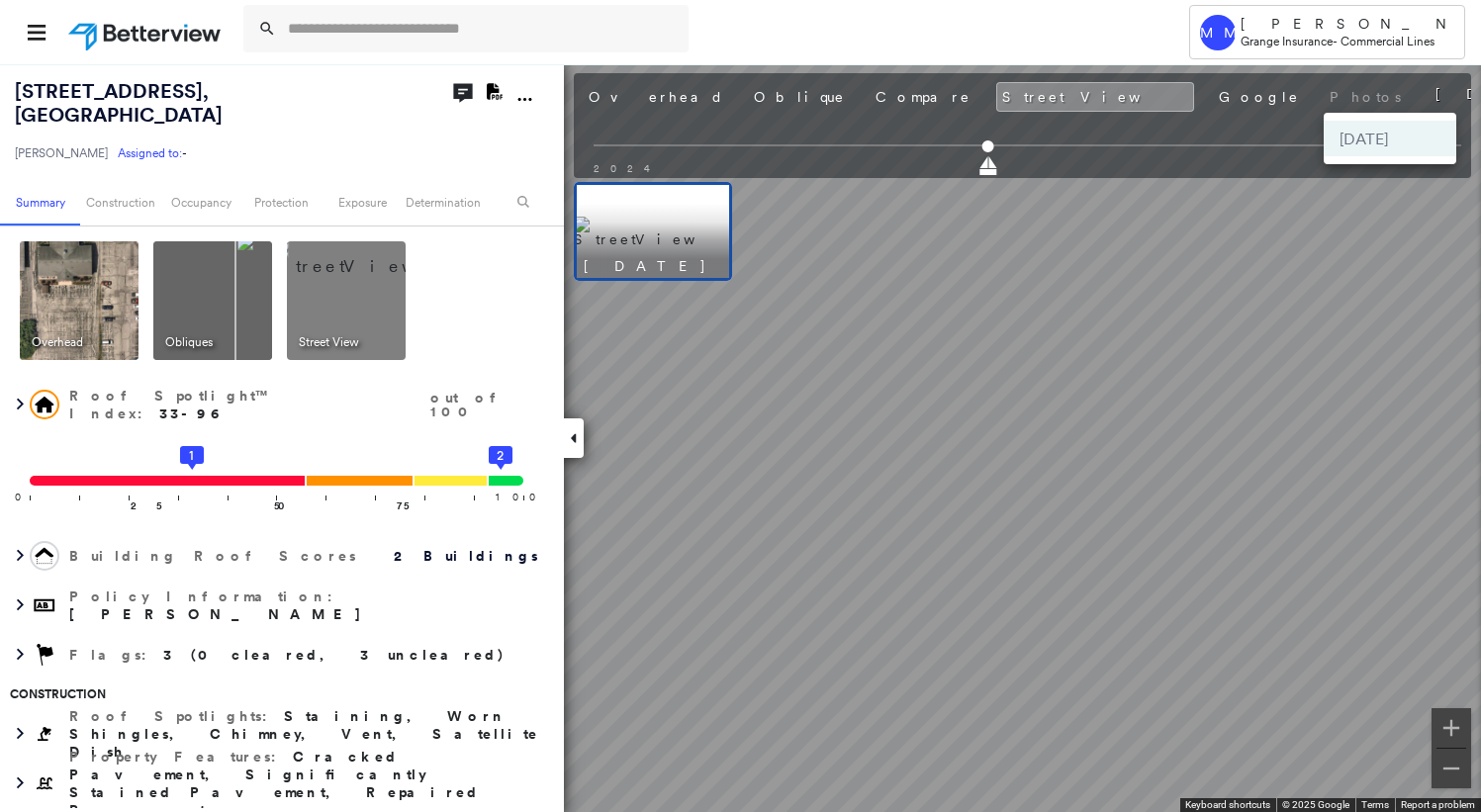 click on "Tower MM [PERSON_NAME] Grange Insurance  -   Commercial Lines [STREET_ADDRESS] [PERSON_NAME] Assigned to:  - Assigned to:  - [PERSON_NAME] Assigned to:  - Open Comments Download PDF Report Summary Construction Occupancy Protection Exposure Determination Overhead Obliques Street View Roof Spotlight™ Index :  33-96 out of 100 0 100 25 50 1 75 2 Building Roof Scores 2 Buildings Policy Information :  [PERSON_NAME] Flags :  3 (0 cleared, 3 uncleared) Construction Roof Spotlights :  Staining, Worn Shingles, Chimney, Vent, Satellite Dish Property Features :  Cracked Pavement, Significantly Stained Pavement, Repaired Pavement Roof Size & Shape :  2 buildings  Assessor and MLS Details BuildZoom - Building Permit Data and Analysis Occupancy Ownership Place Detail Protection Protection Exposure FEMA Risk Index Crime Regional Hazard: 3   out of  5 Snow Load Regional Hazard: 2   out of  5 Additional Perils Guidewire HazardHub C.O.P.E Summary HazardHub Risks & Enhanced Property FEMA Risk Index HazardHub Risks 2 :" at bounding box center [740, 406] 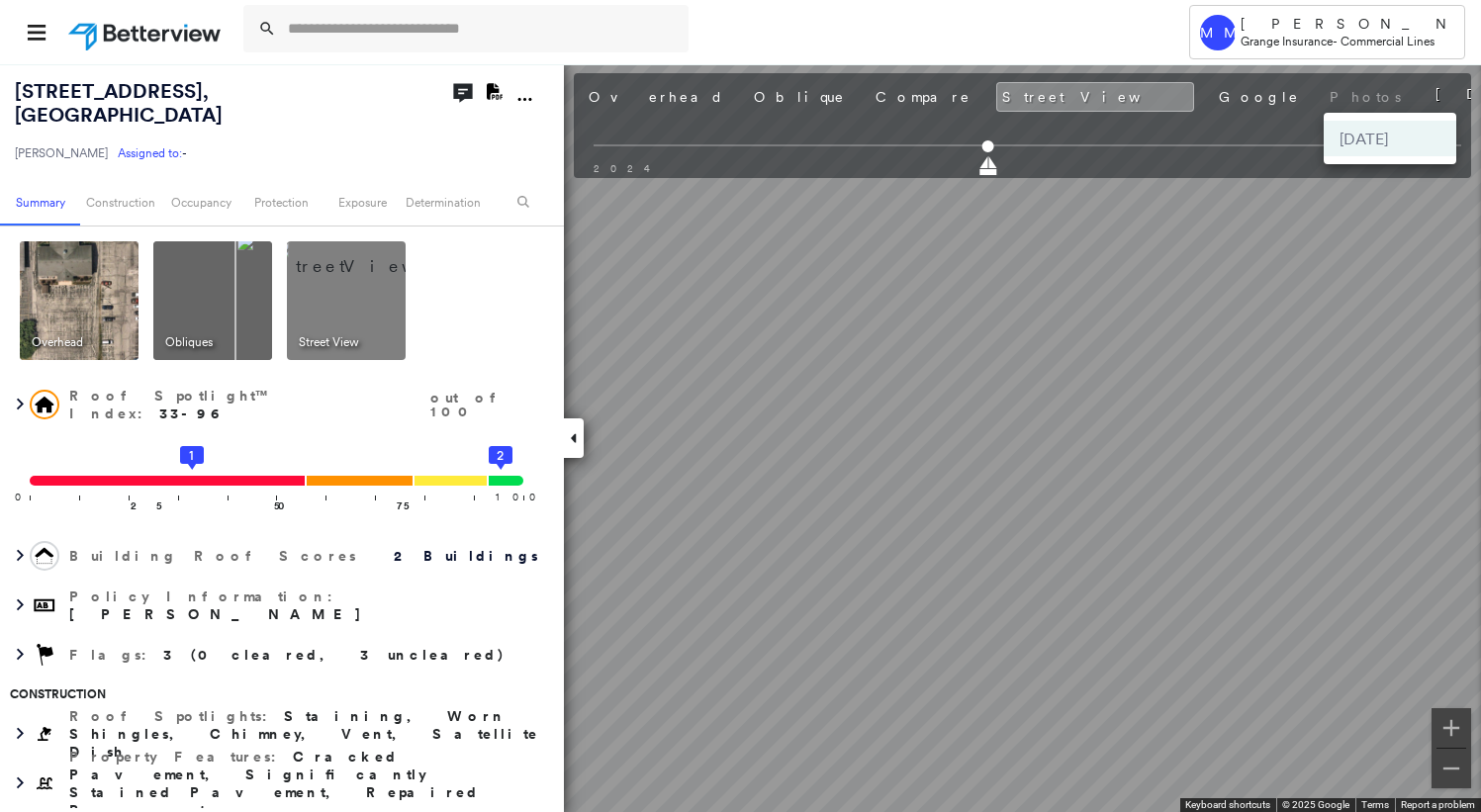 drag, startPoint x: 14, startPoint y: 93, endPoint x: 322, endPoint y: 87, distance: 308.05844 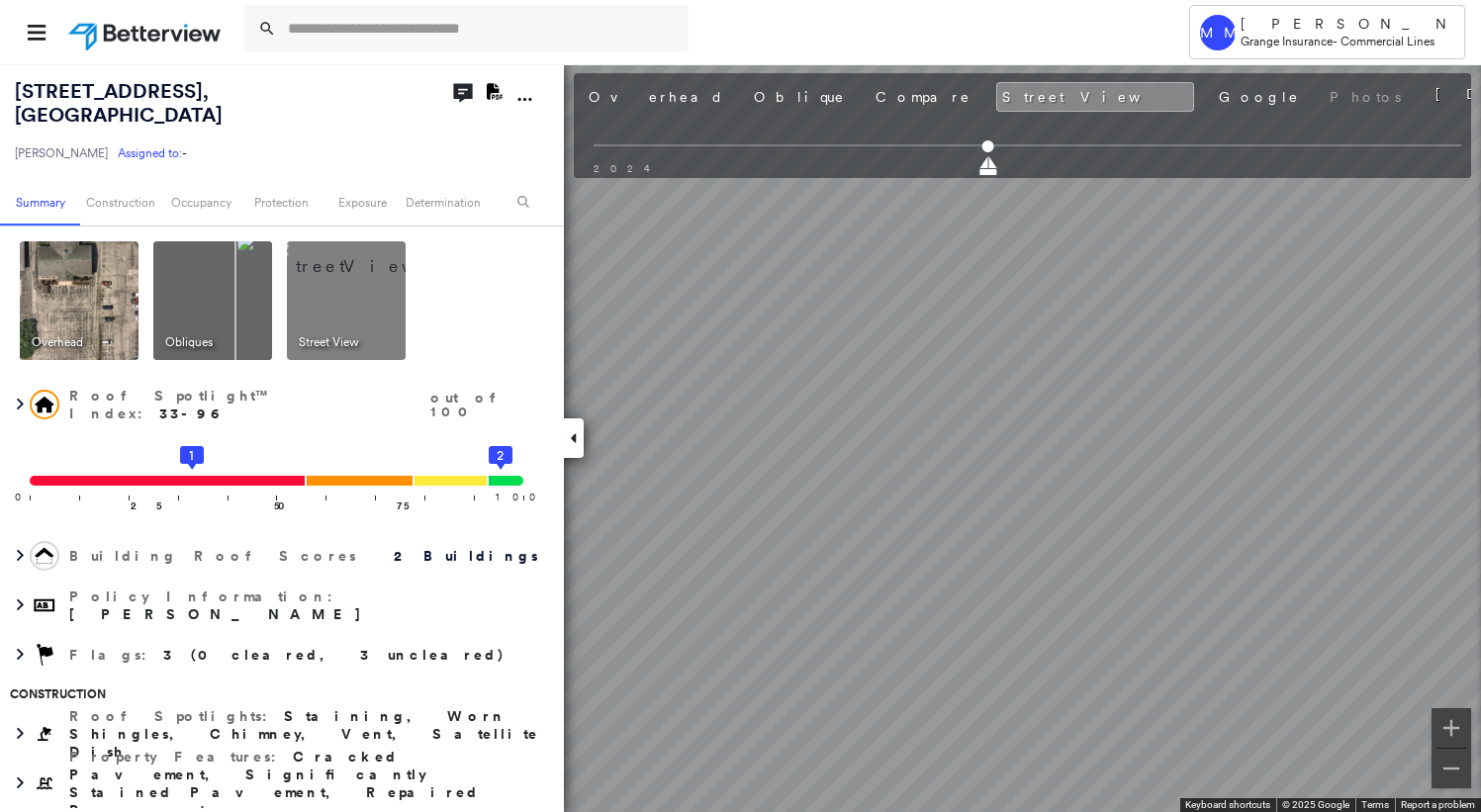 drag, startPoint x: 395, startPoint y: 90, endPoint x: 20, endPoint y: 94, distance: 375.02133 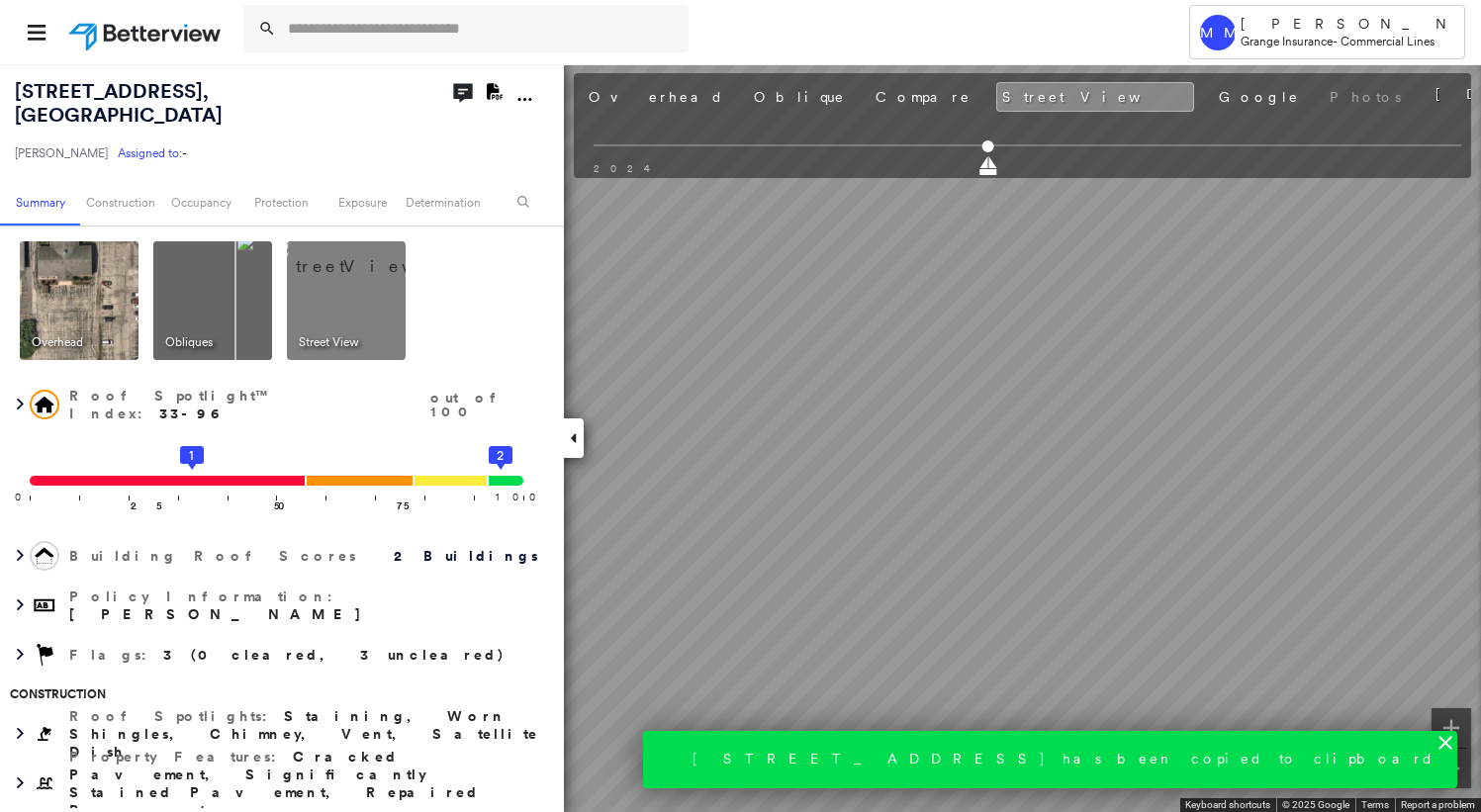 copy on "[STREET_ADDRESS]" 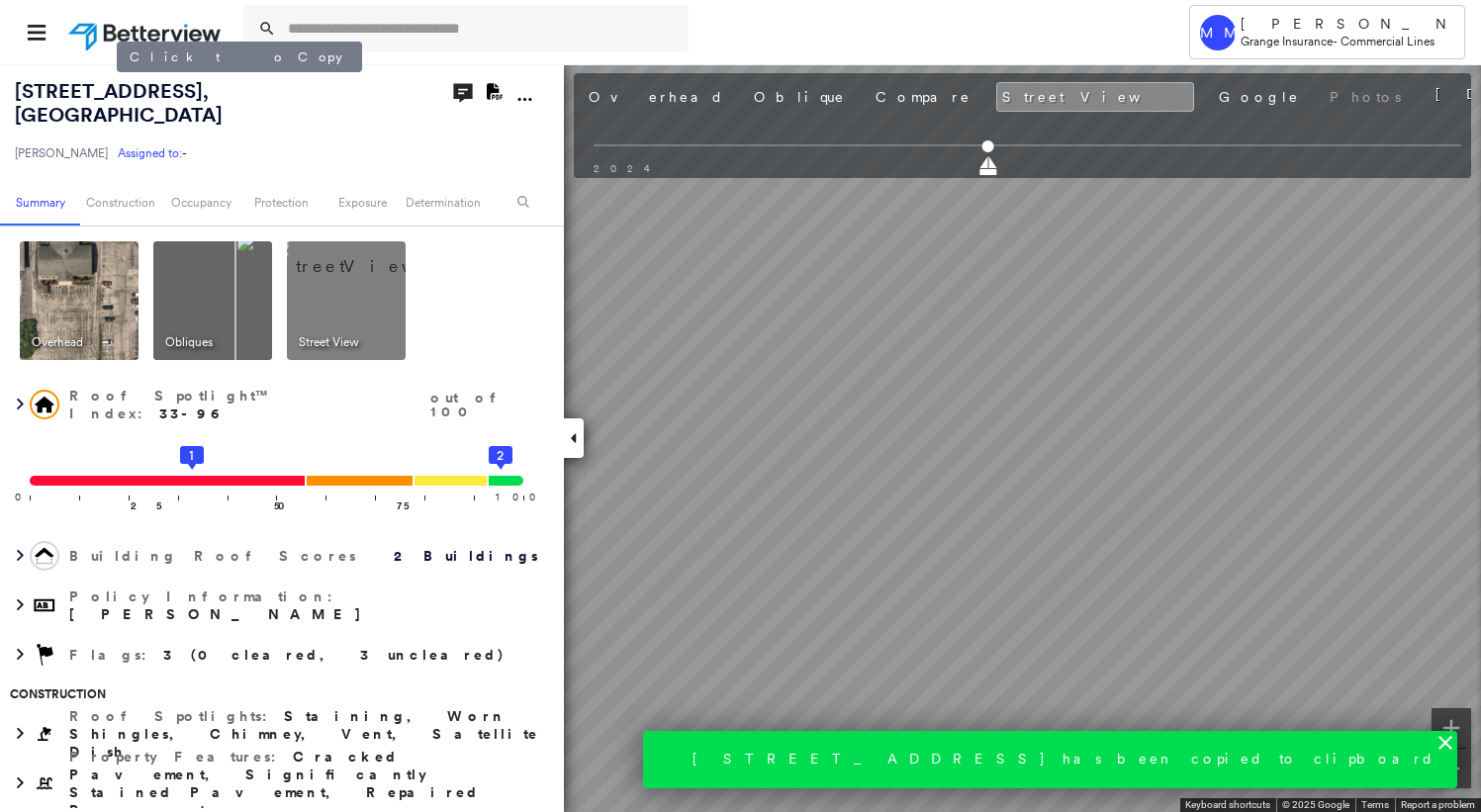 copy on "[STREET_ADDRESS]" 